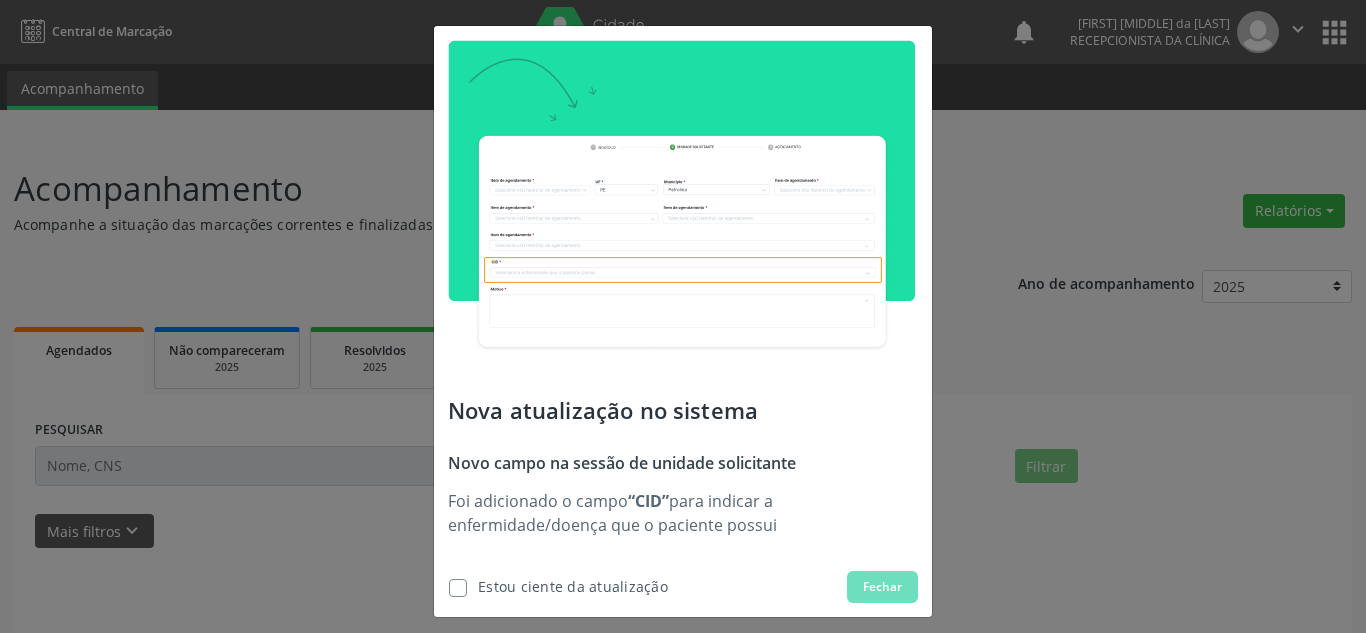 scroll, scrollTop: 0, scrollLeft: 0, axis: both 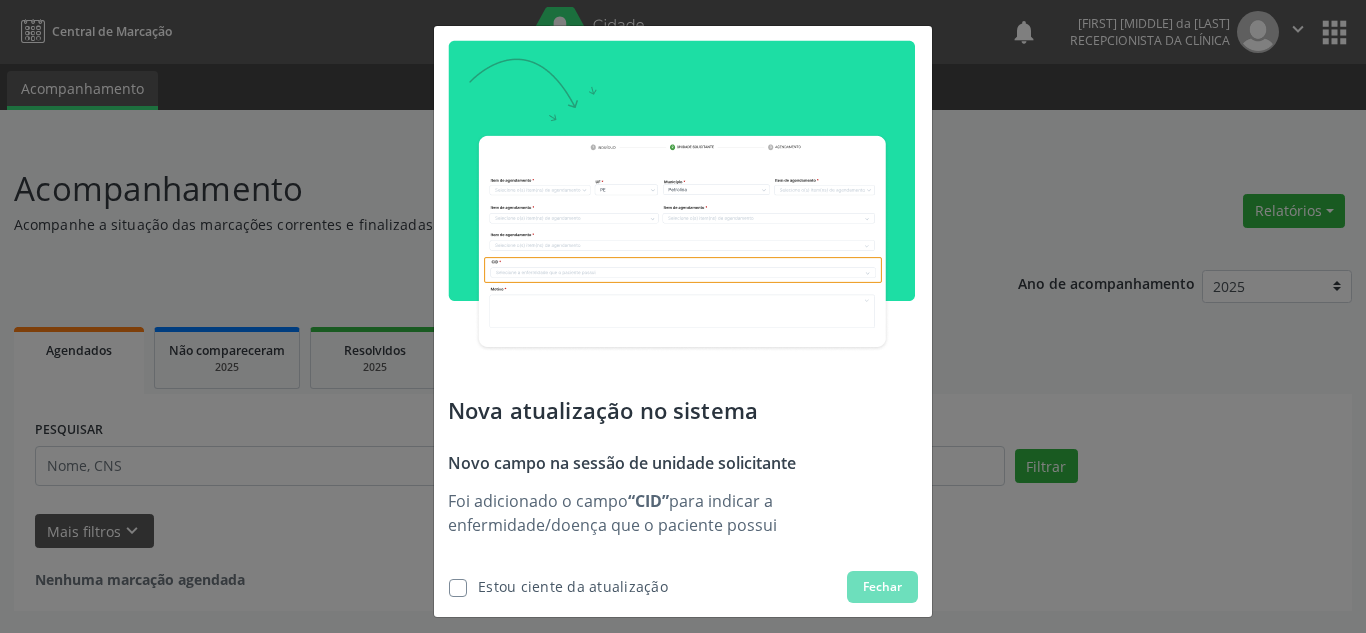 click at bounding box center [458, 588] 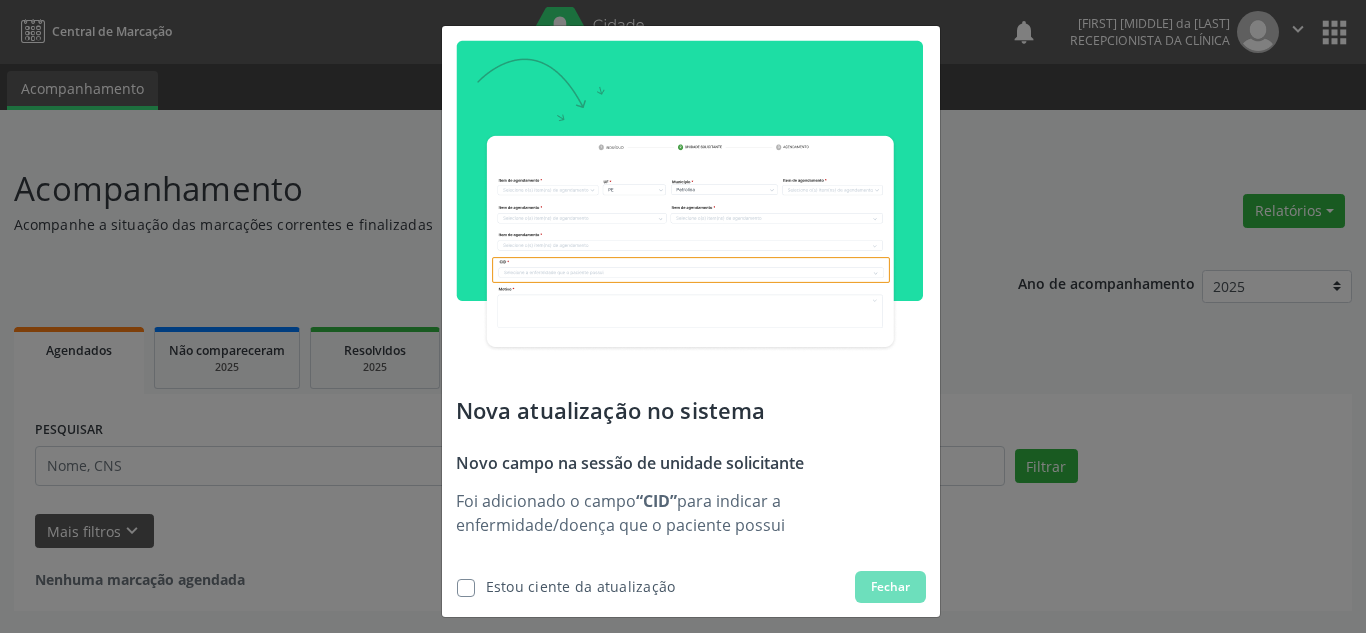 click at bounding box center [466, 588] 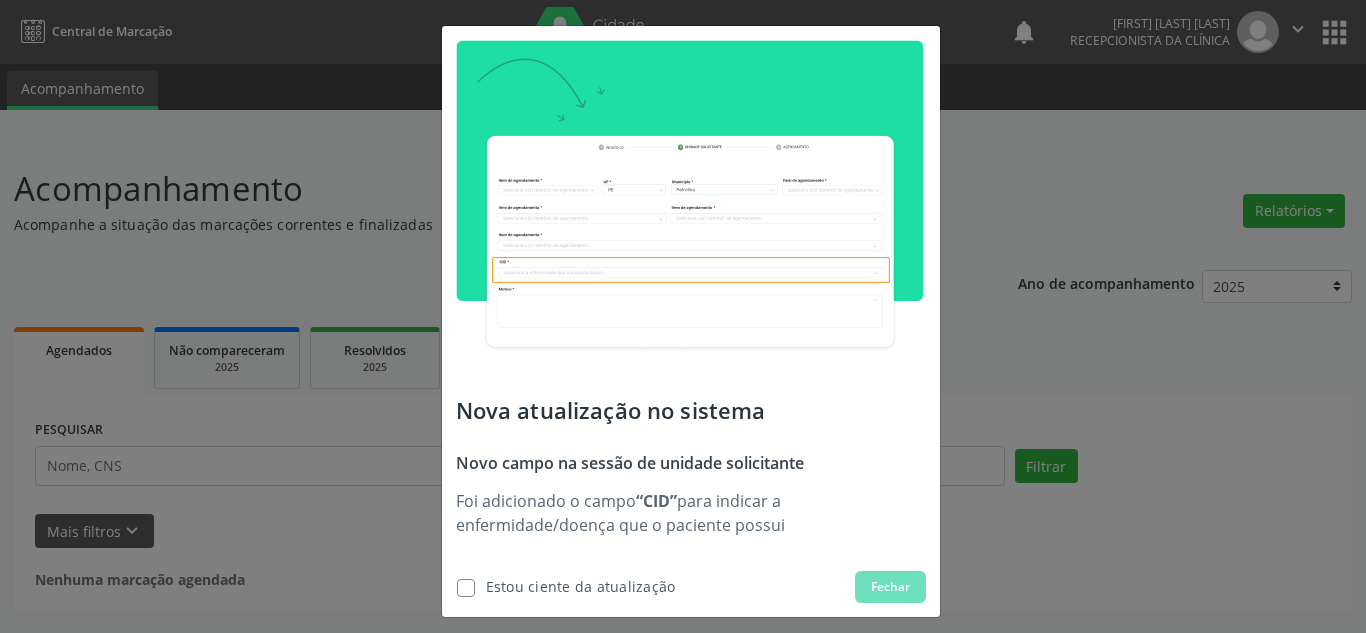 scroll, scrollTop: 0, scrollLeft: 0, axis: both 